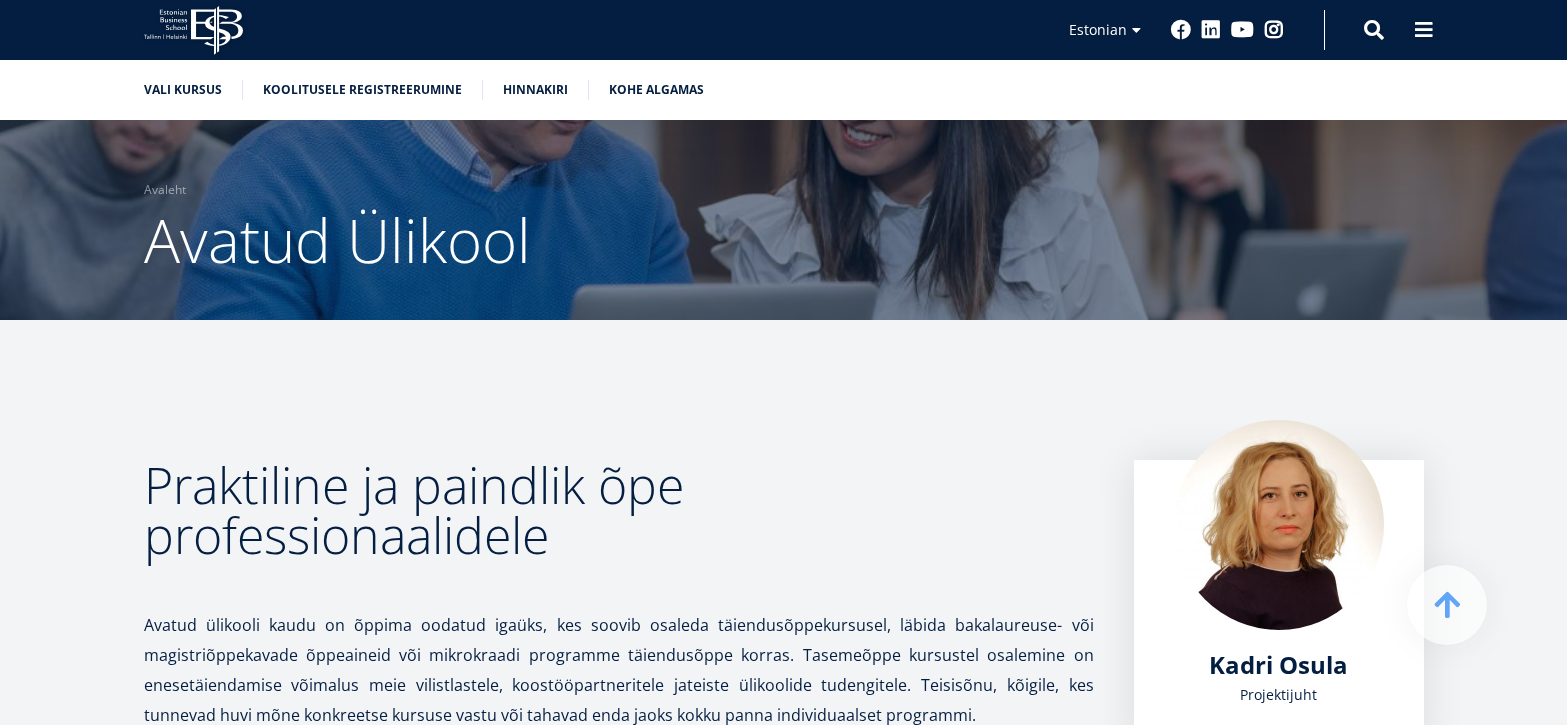 scroll, scrollTop: 499, scrollLeft: 0, axis: vertical 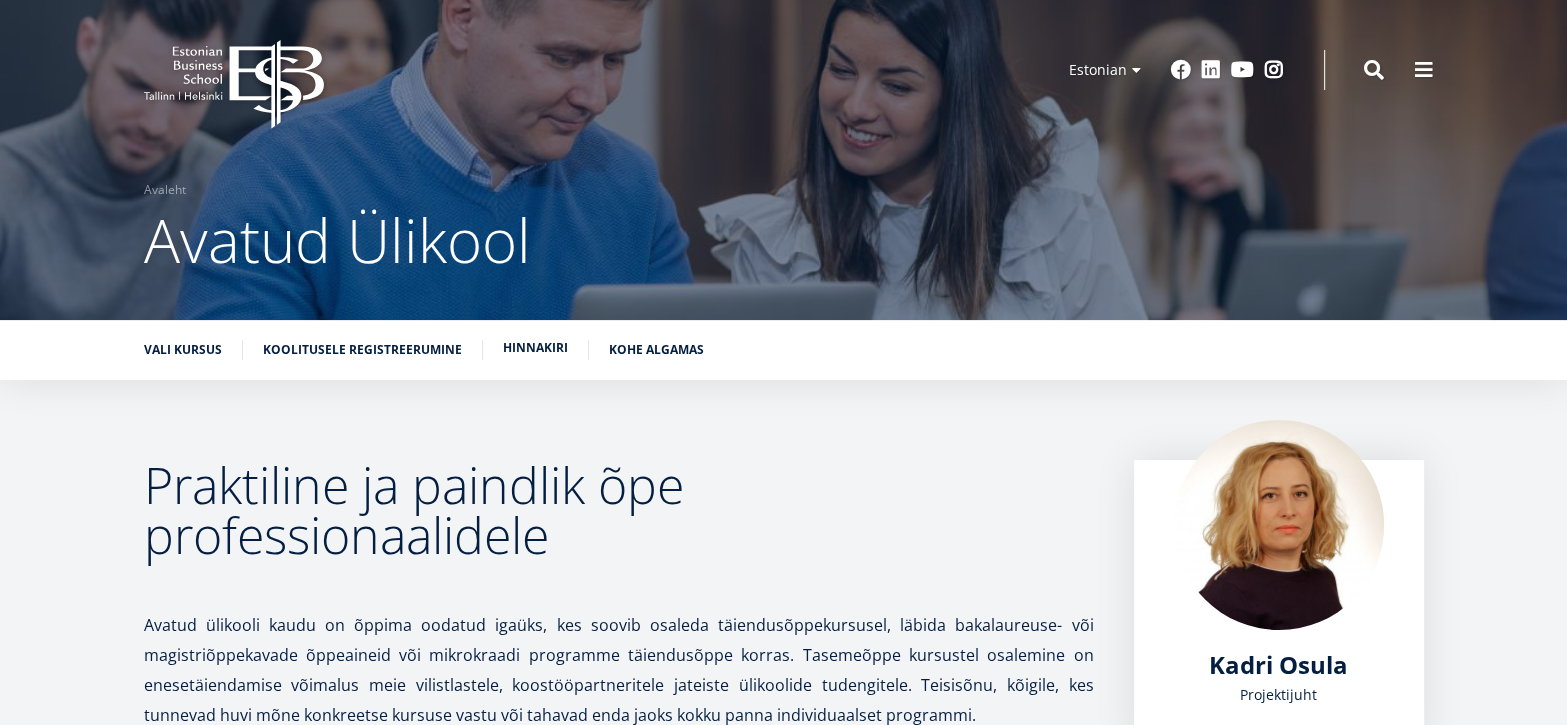 click on "Hinnakiri" at bounding box center [535, 348] 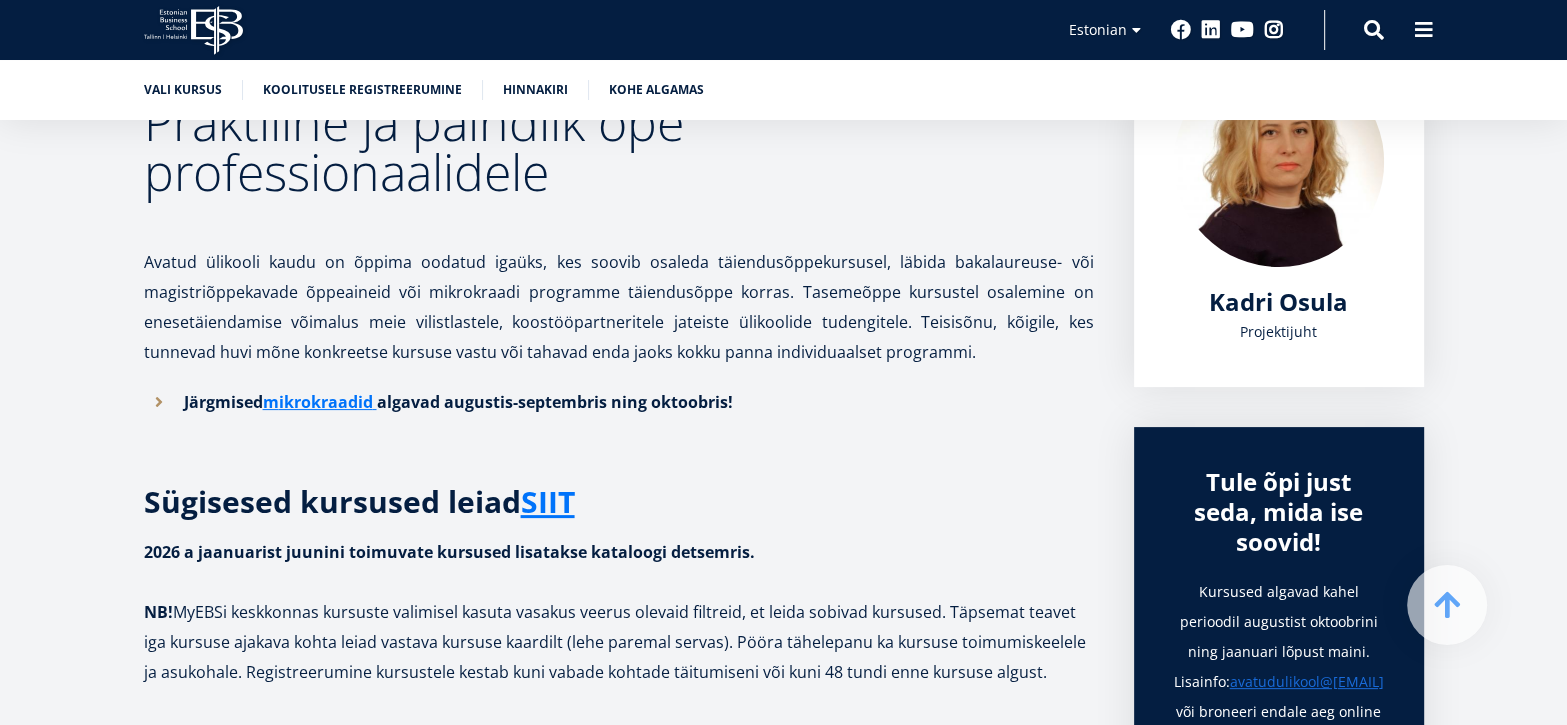 scroll, scrollTop: 0, scrollLeft: 0, axis: both 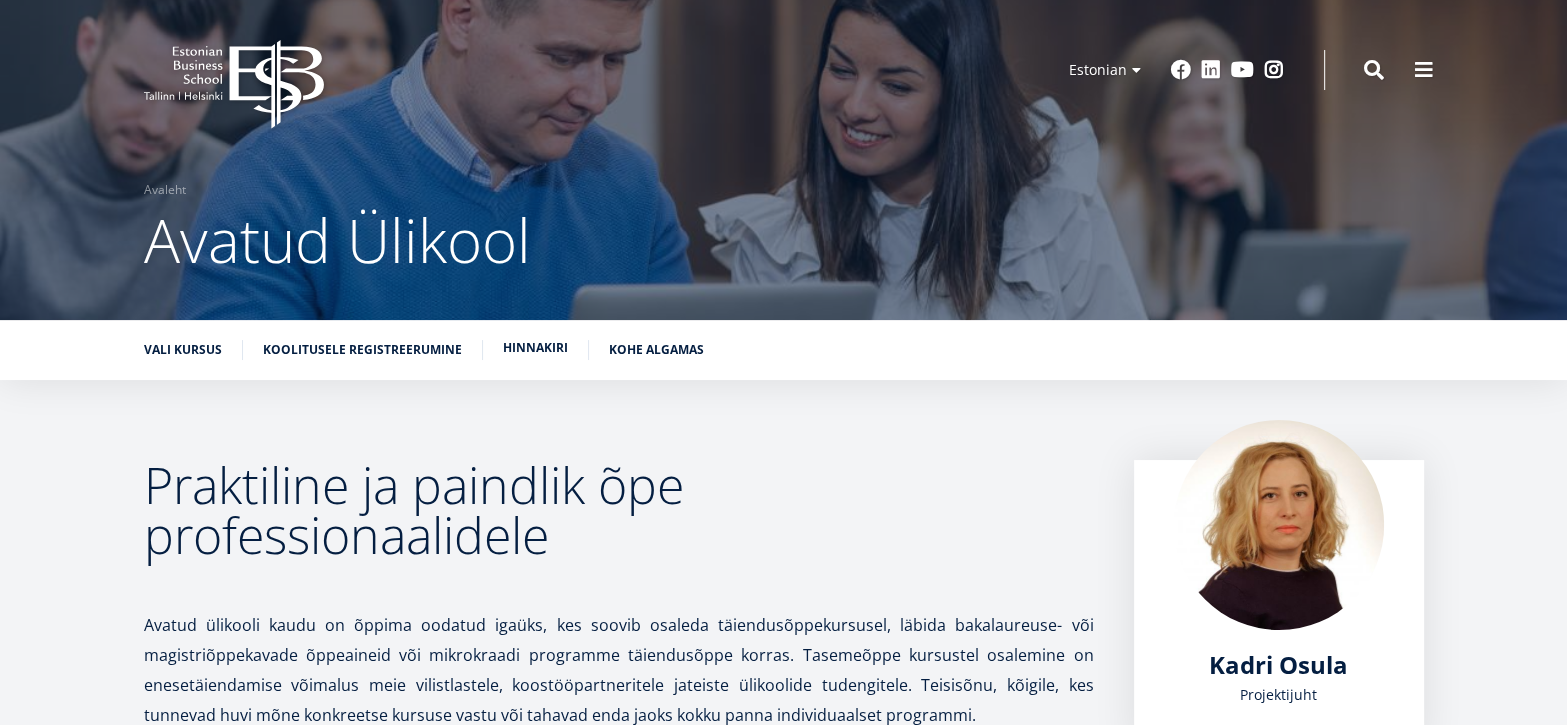 click on "Hinnakiri" at bounding box center (535, 348) 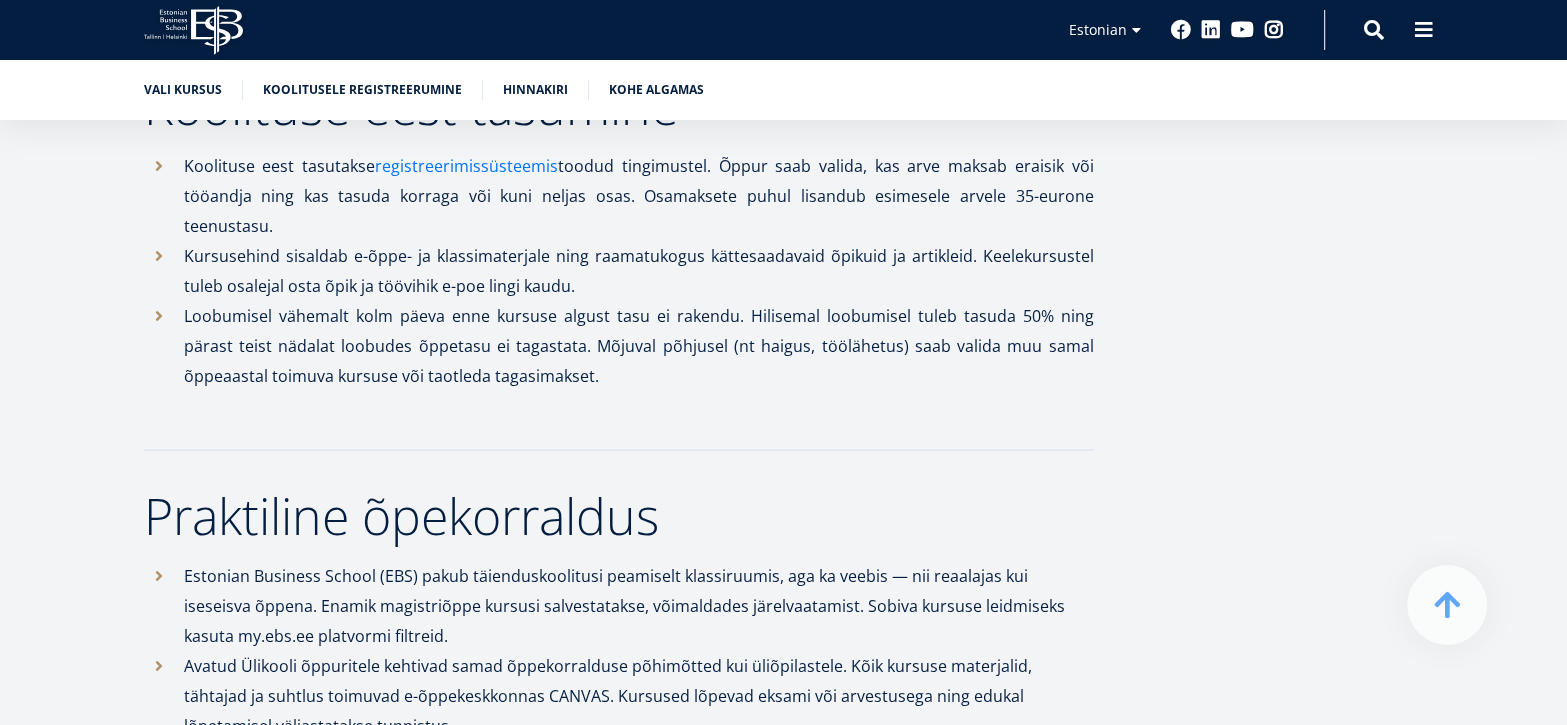 click on "registreerimissüsteemis" at bounding box center [466, 166] 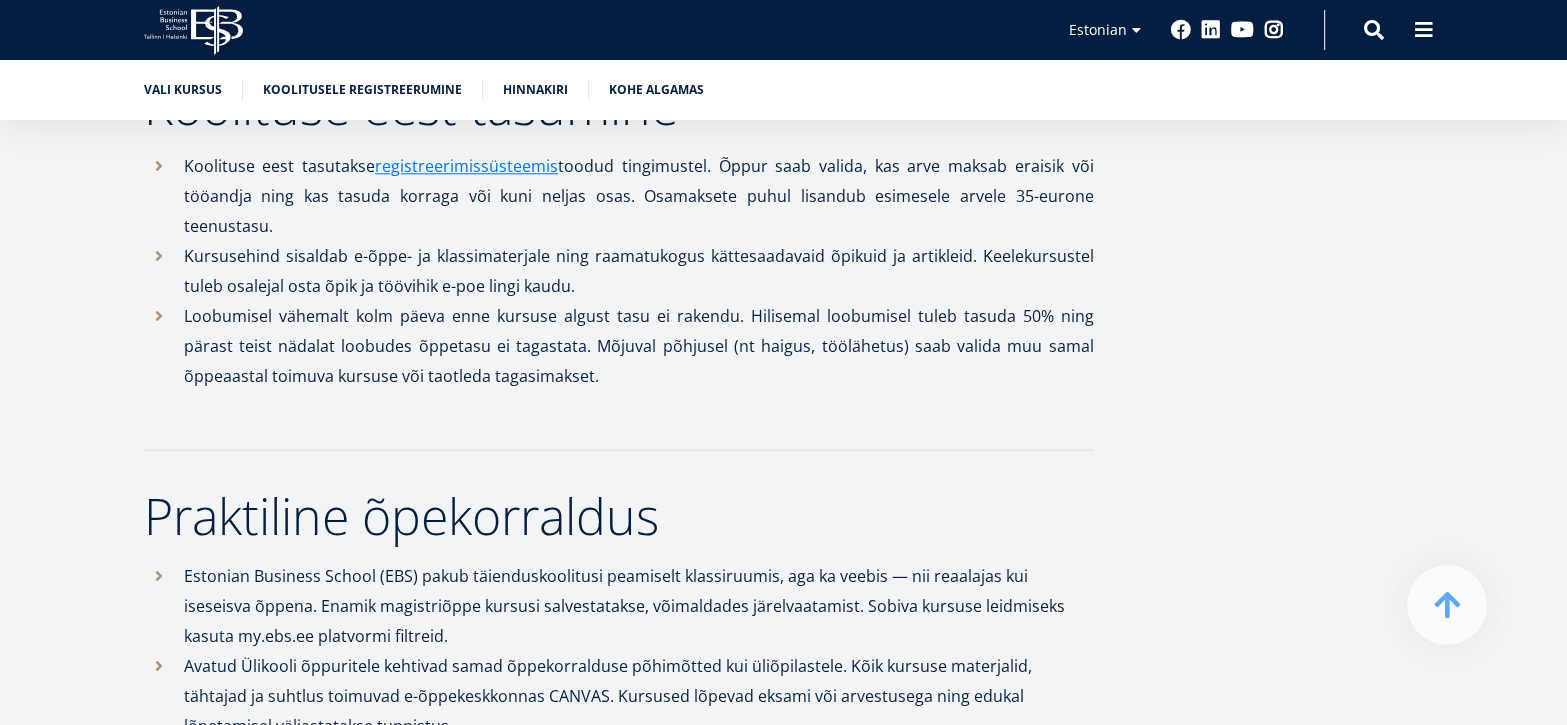 scroll, scrollTop: 1062, scrollLeft: 0, axis: vertical 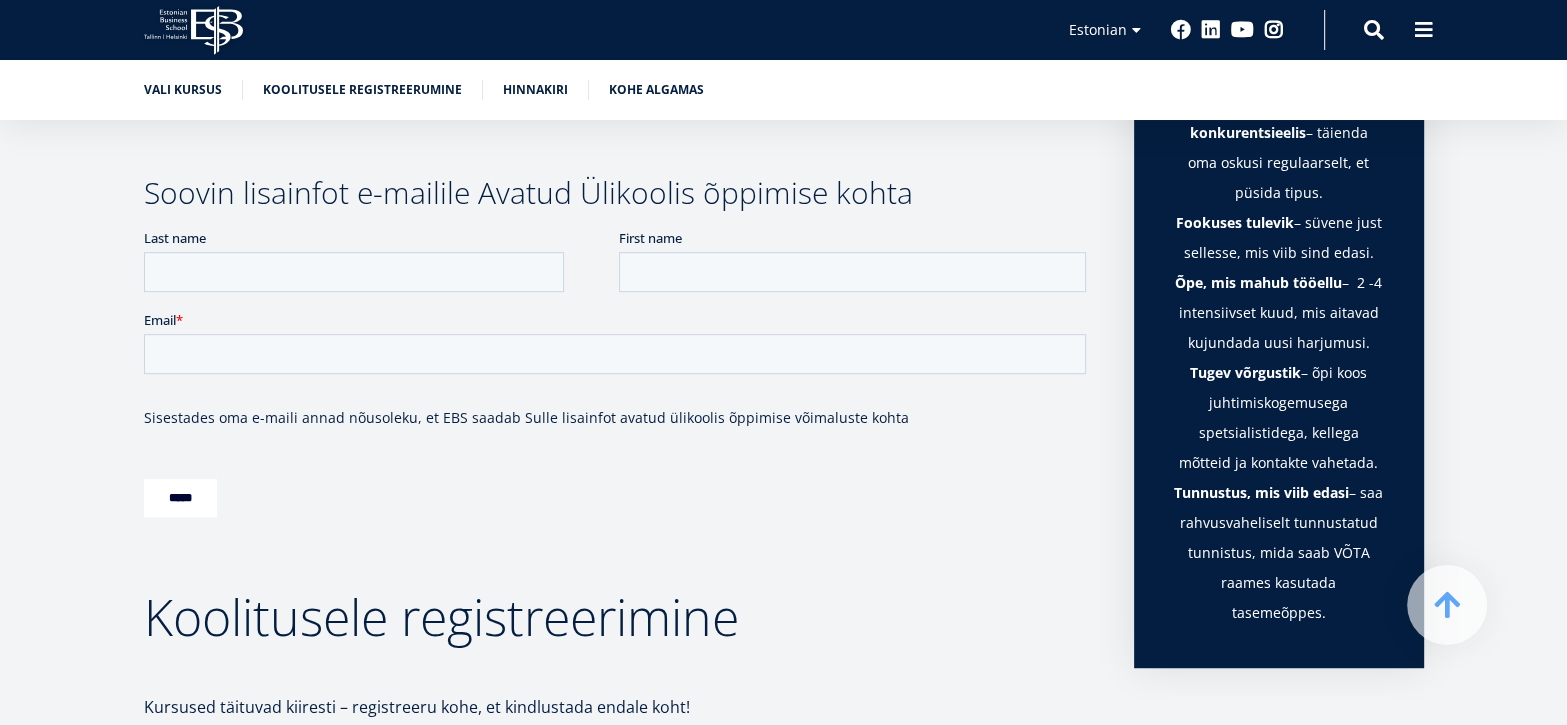 click on "EBS Logo
Created with Sketch." 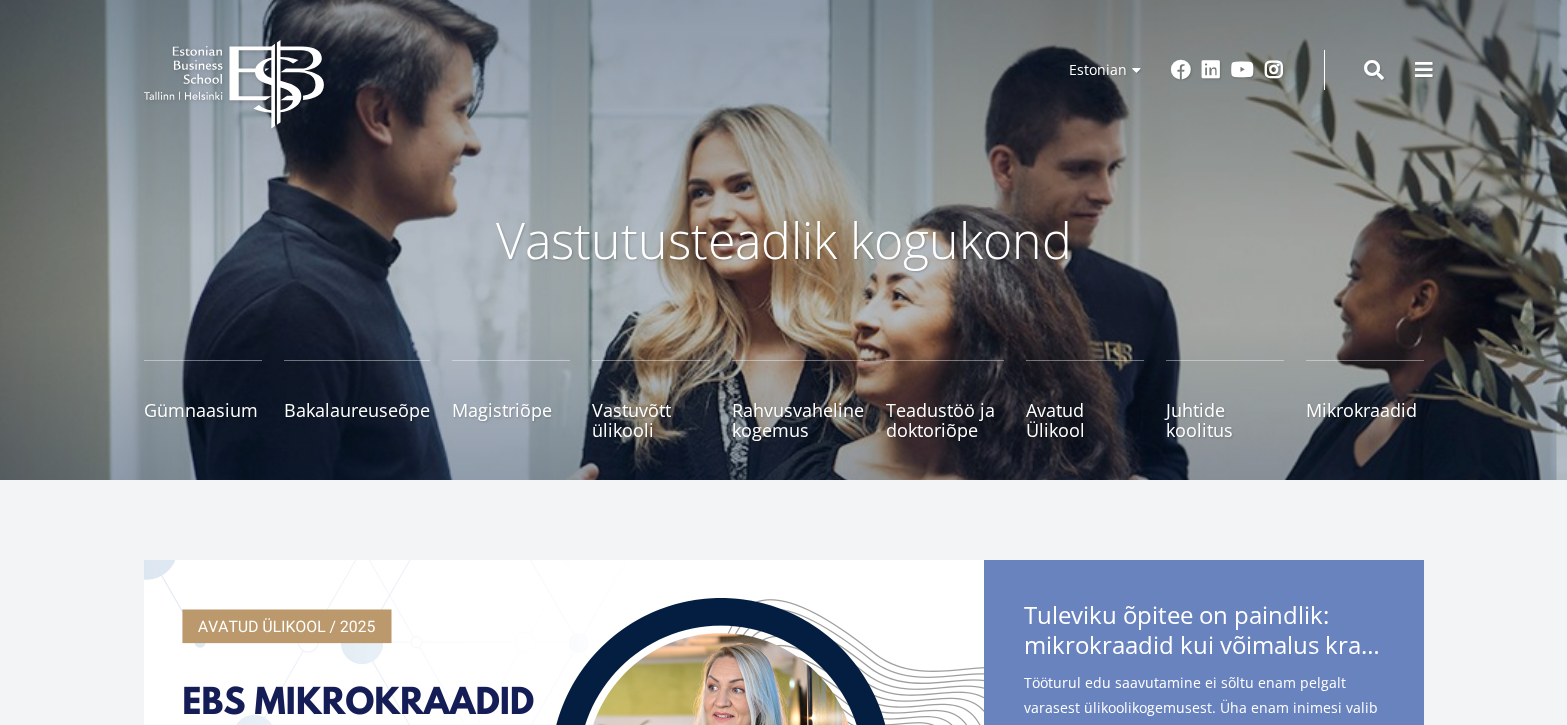 scroll, scrollTop: 0, scrollLeft: 0, axis: both 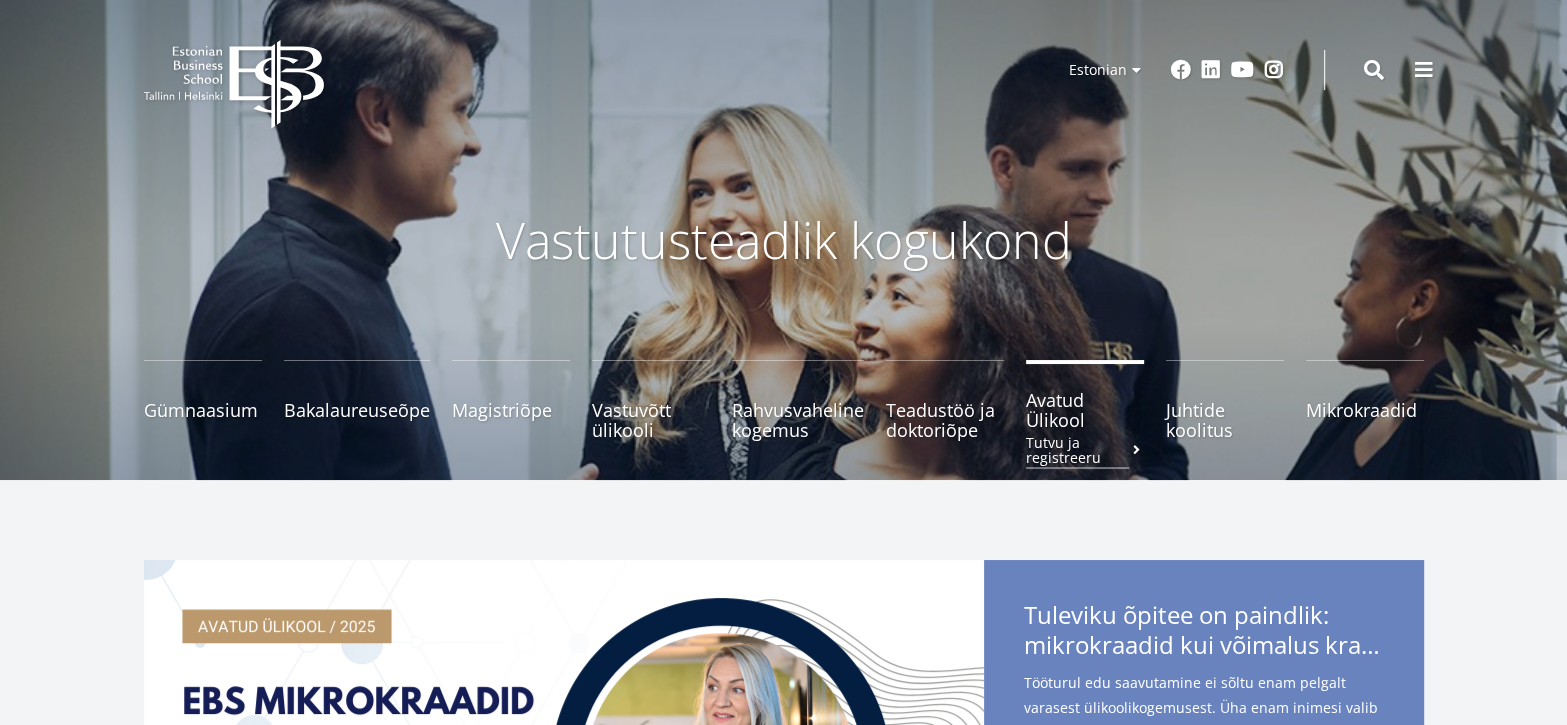 click on "Avatud Ülikool
Tutvu ja registreeru" at bounding box center (1085, 410) 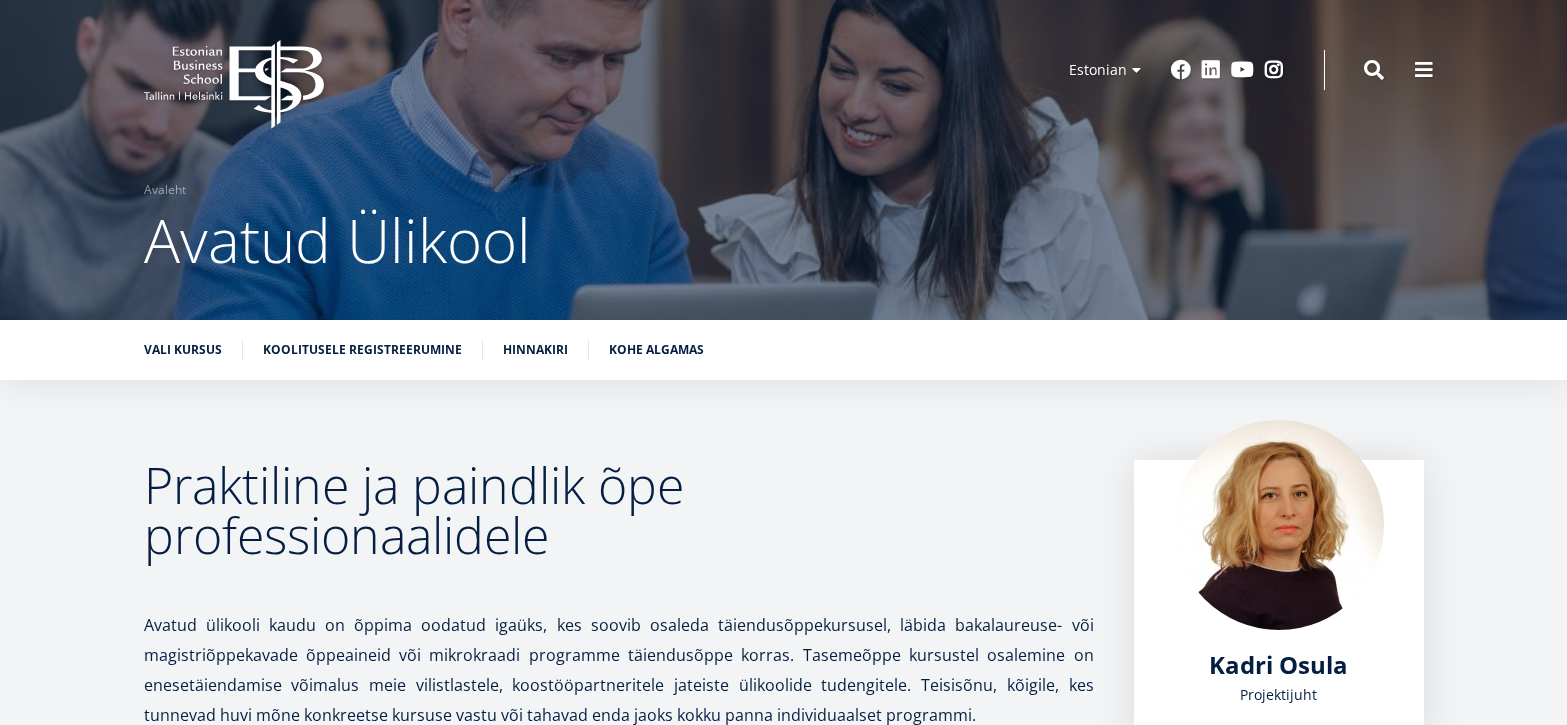scroll, scrollTop: 0, scrollLeft: 0, axis: both 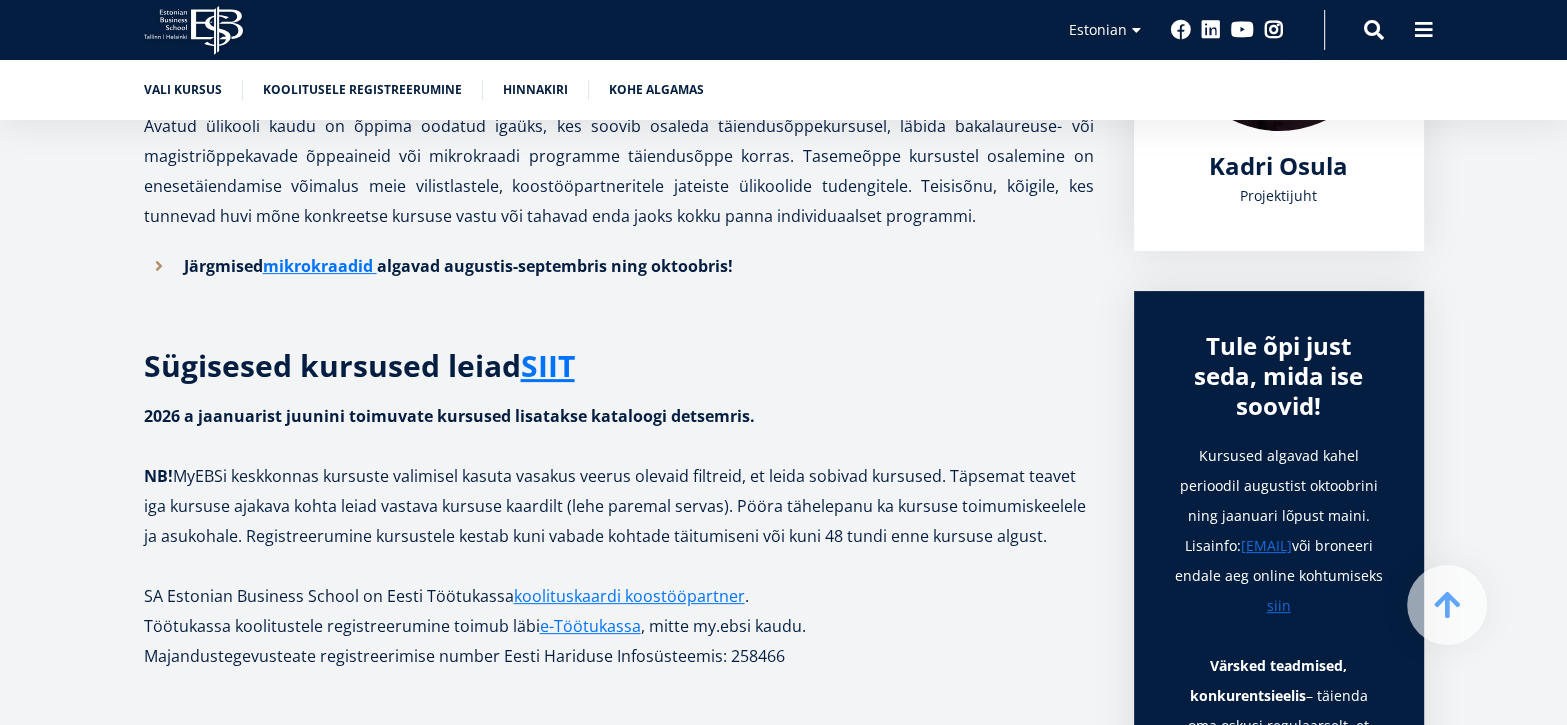 click on "Järgmised  m ikrokraadid   algavad augustis-septembris ning oktoobris!" at bounding box center (619, 266) 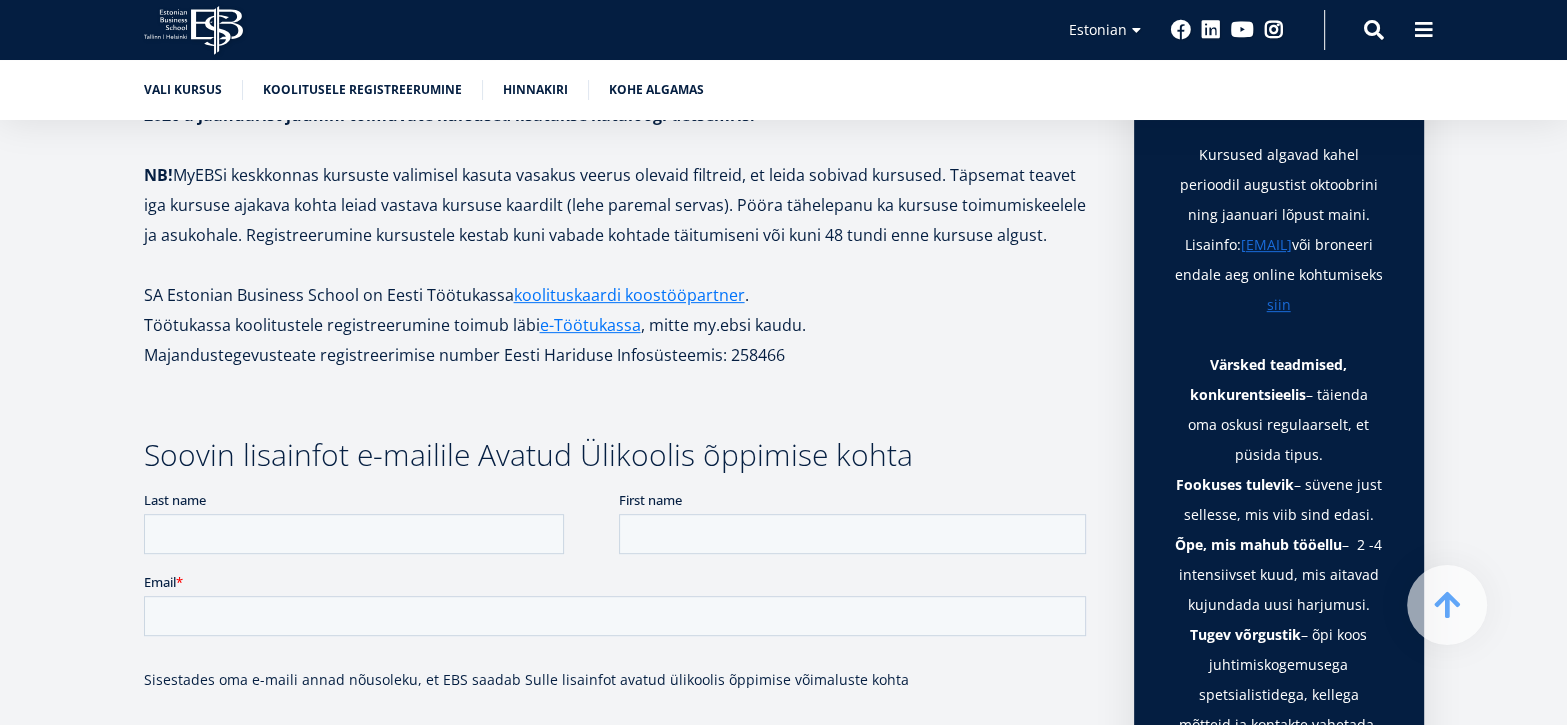 scroll, scrollTop: 0, scrollLeft: 0, axis: both 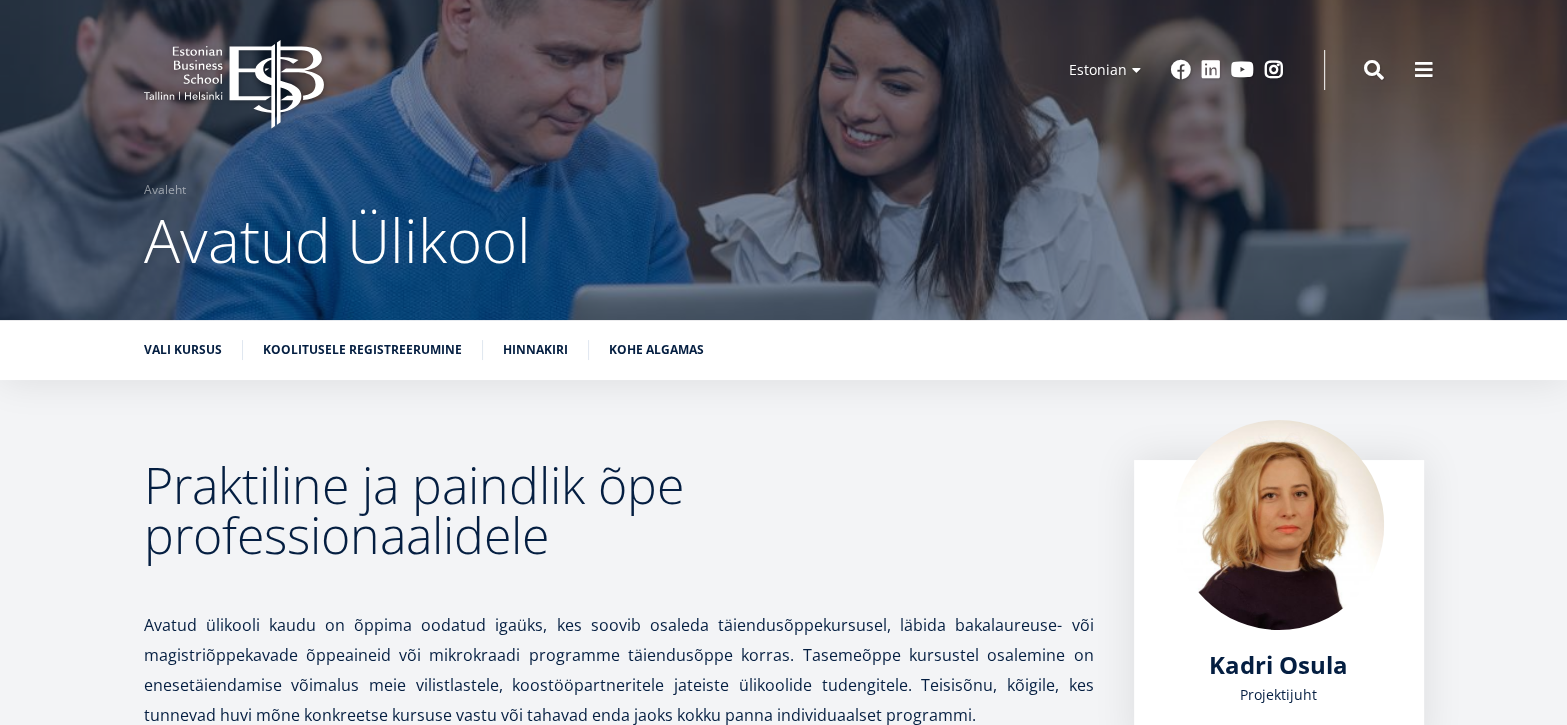 click on "EBS Logo
Created with Sketch." 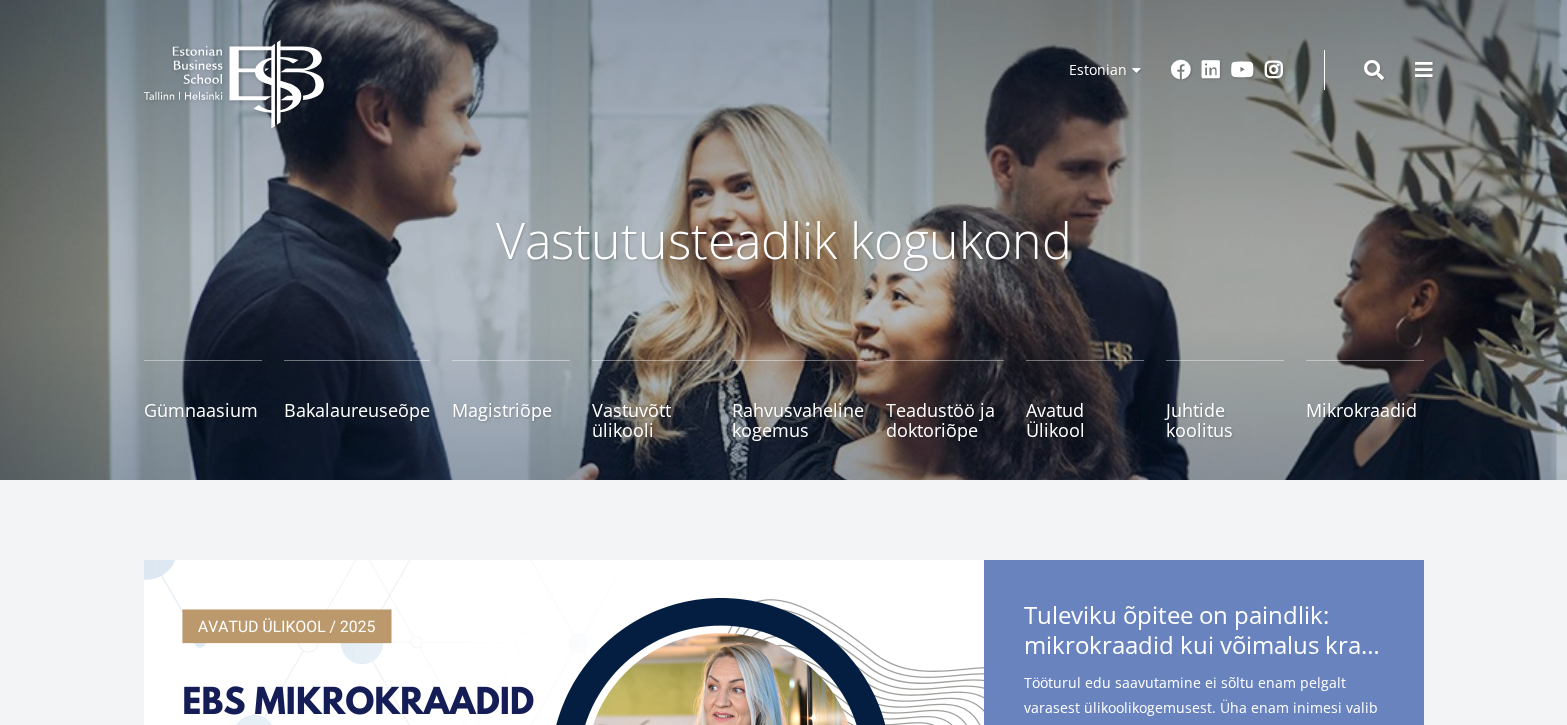 scroll, scrollTop: 0, scrollLeft: 0, axis: both 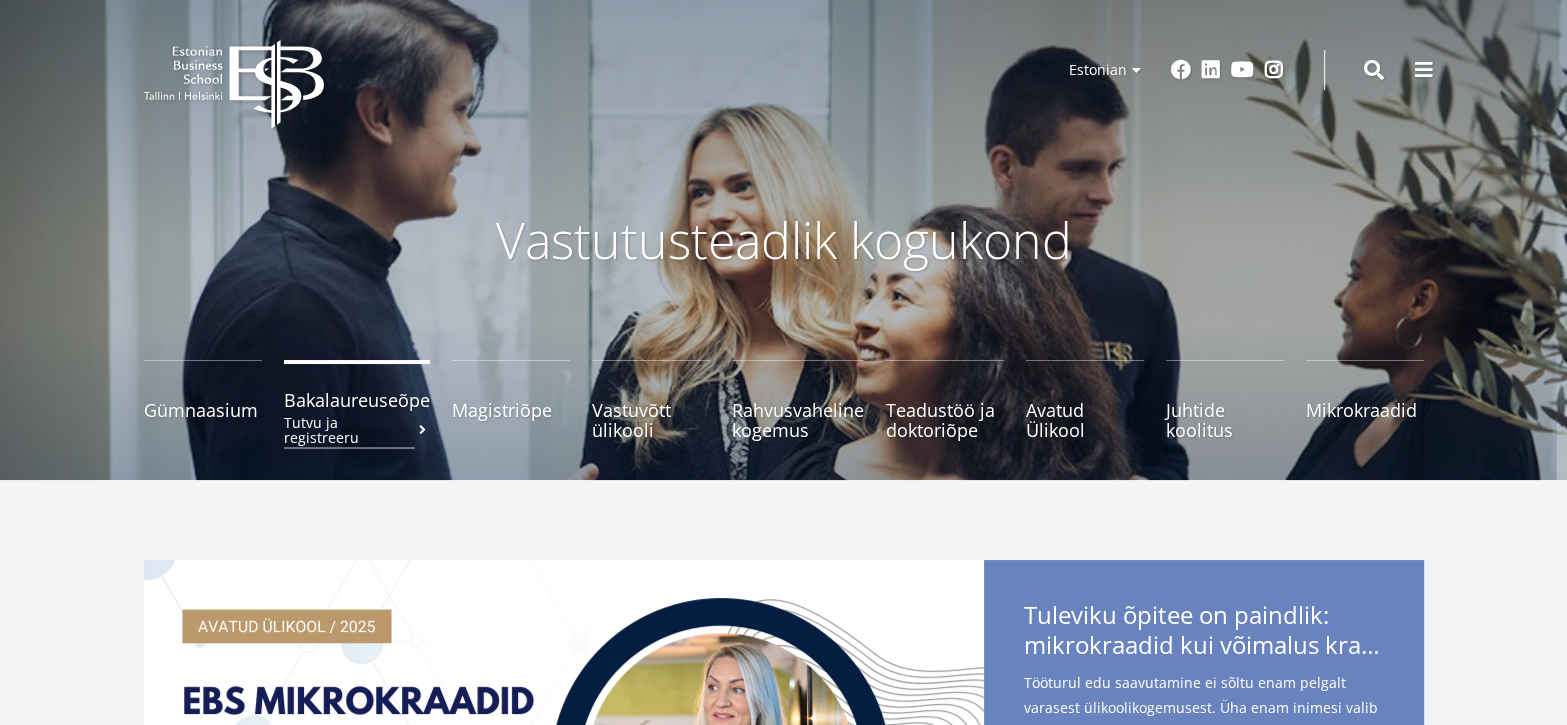 click on "Tutvu ja registreeru" at bounding box center [357, 430] 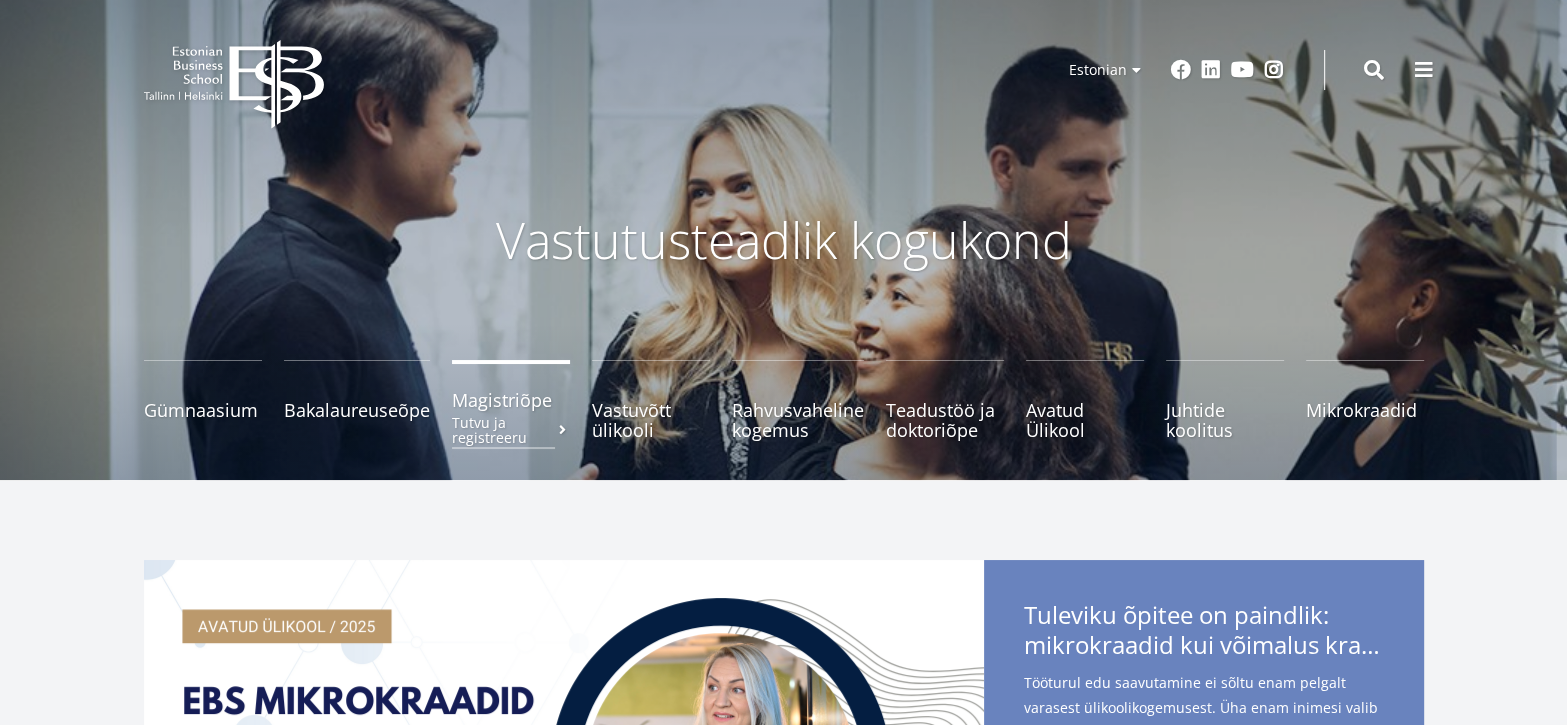 click on "Magistriõpe
Tutvu ja registreeru" at bounding box center [511, 400] 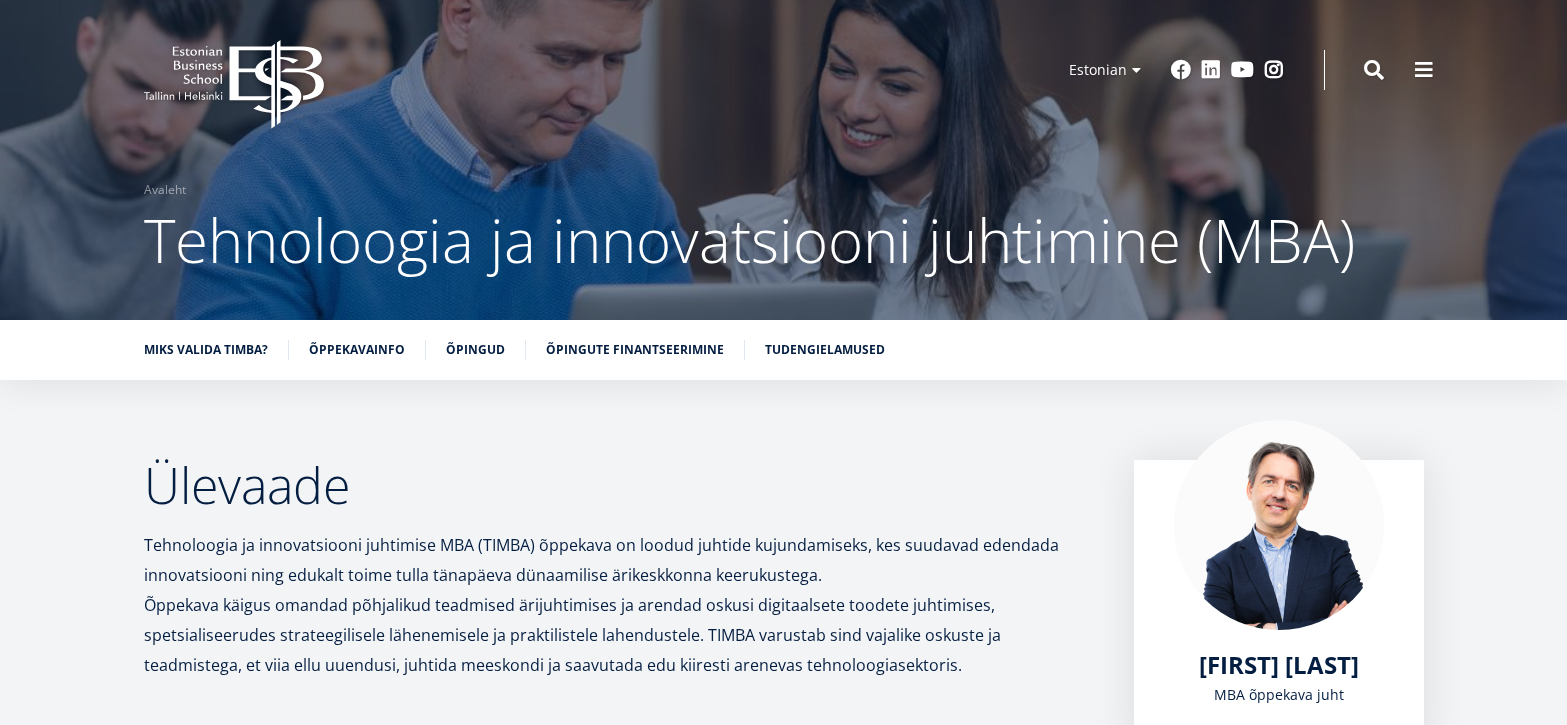 scroll, scrollTop: 0, scrollLeft: 0, axis: both 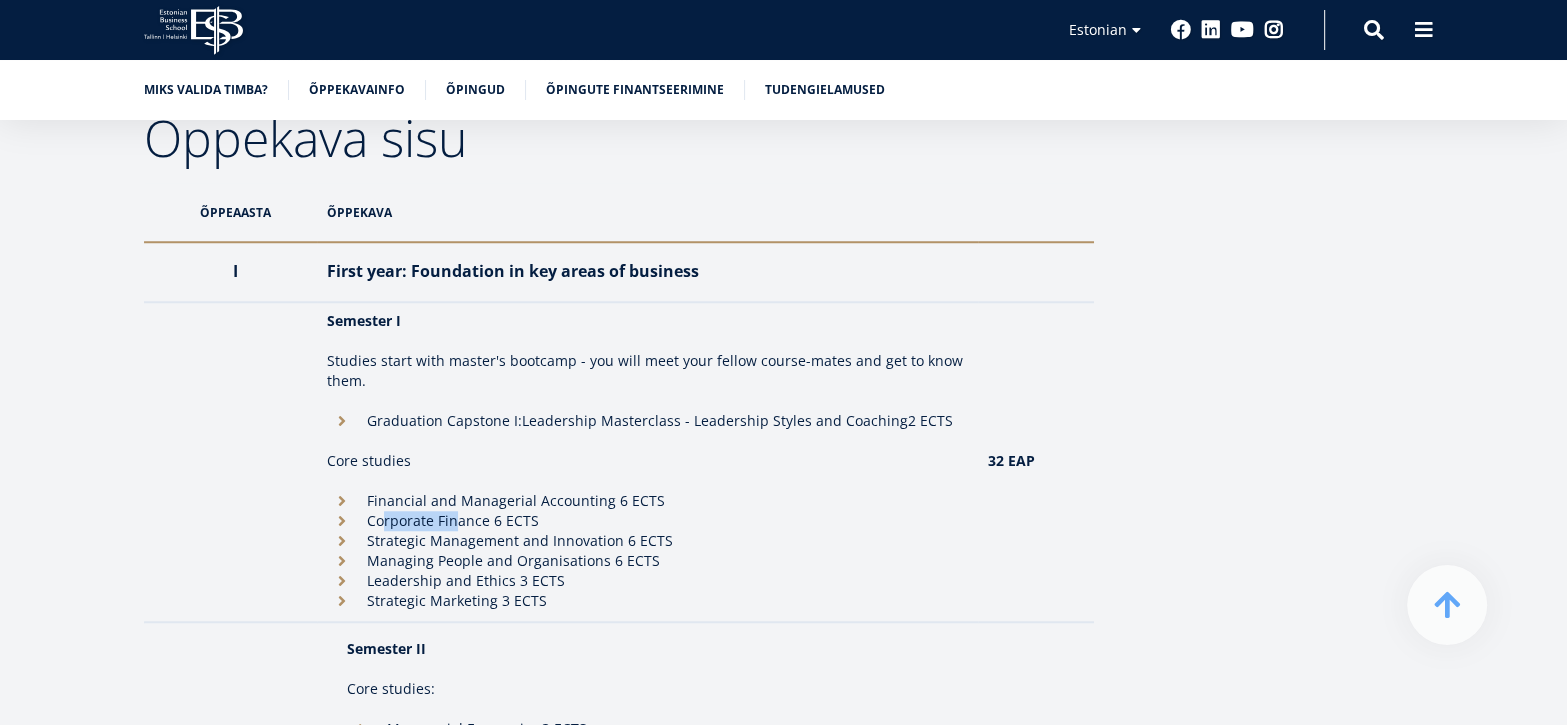 drag, startPoint x: 382, startPoint y: 517, endPoint x: 515, endPoint y: 523, distance: 133.13527 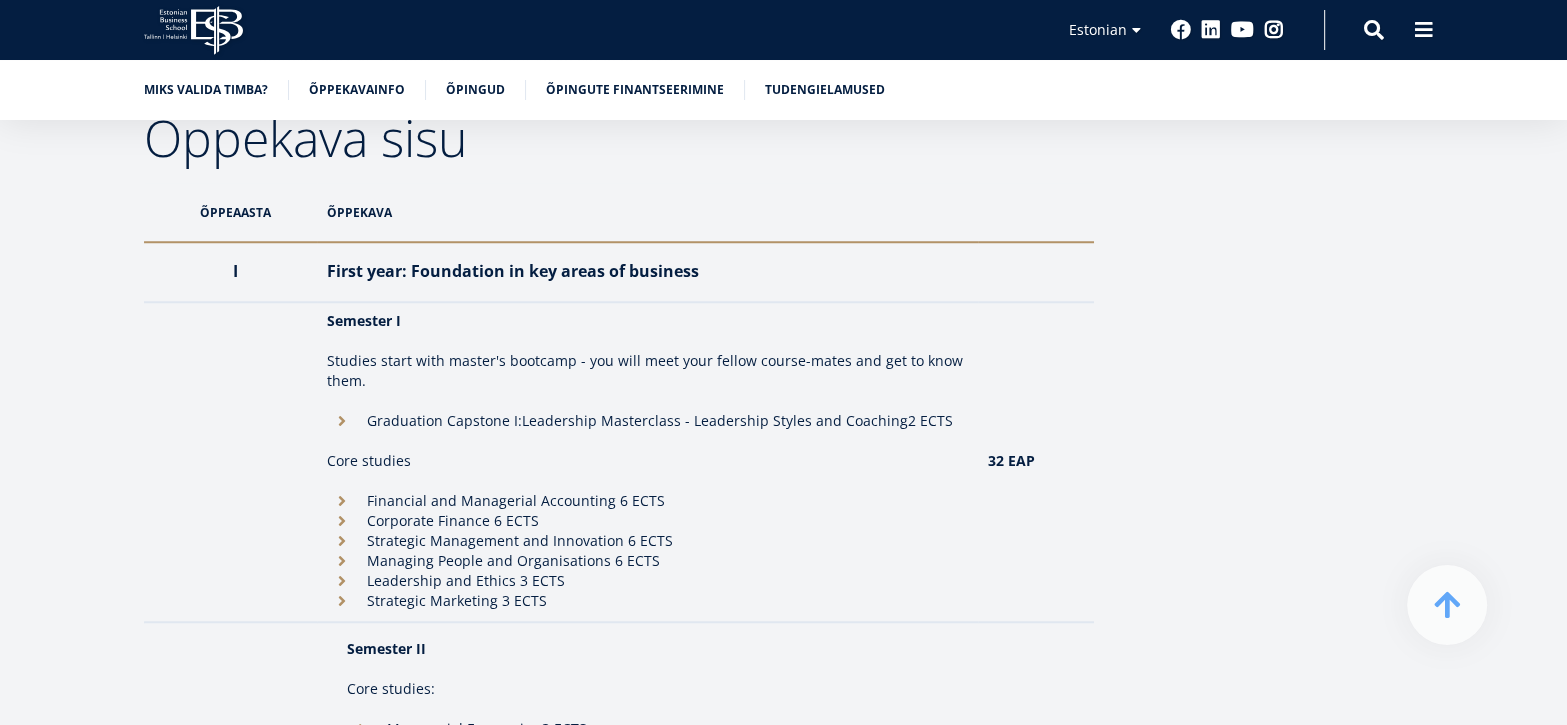 drag, startPoint x: 443, startPoint y: 539, endPoint x: 495, endPoint y: 539, distance: 52 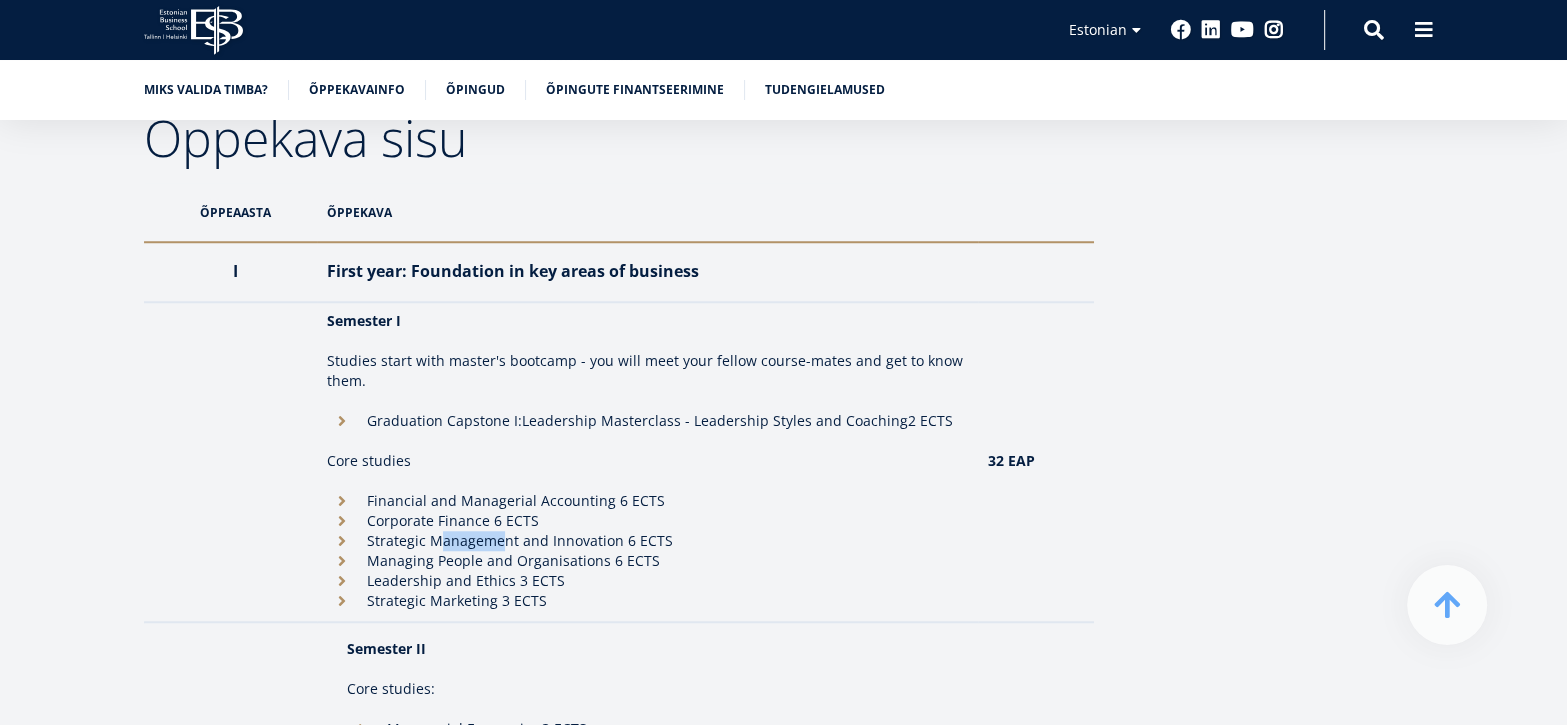 drag, startPoint x: 438, startPoint y: 539, endPoint x: 525, endPoint y: 538, distance: 87.005745 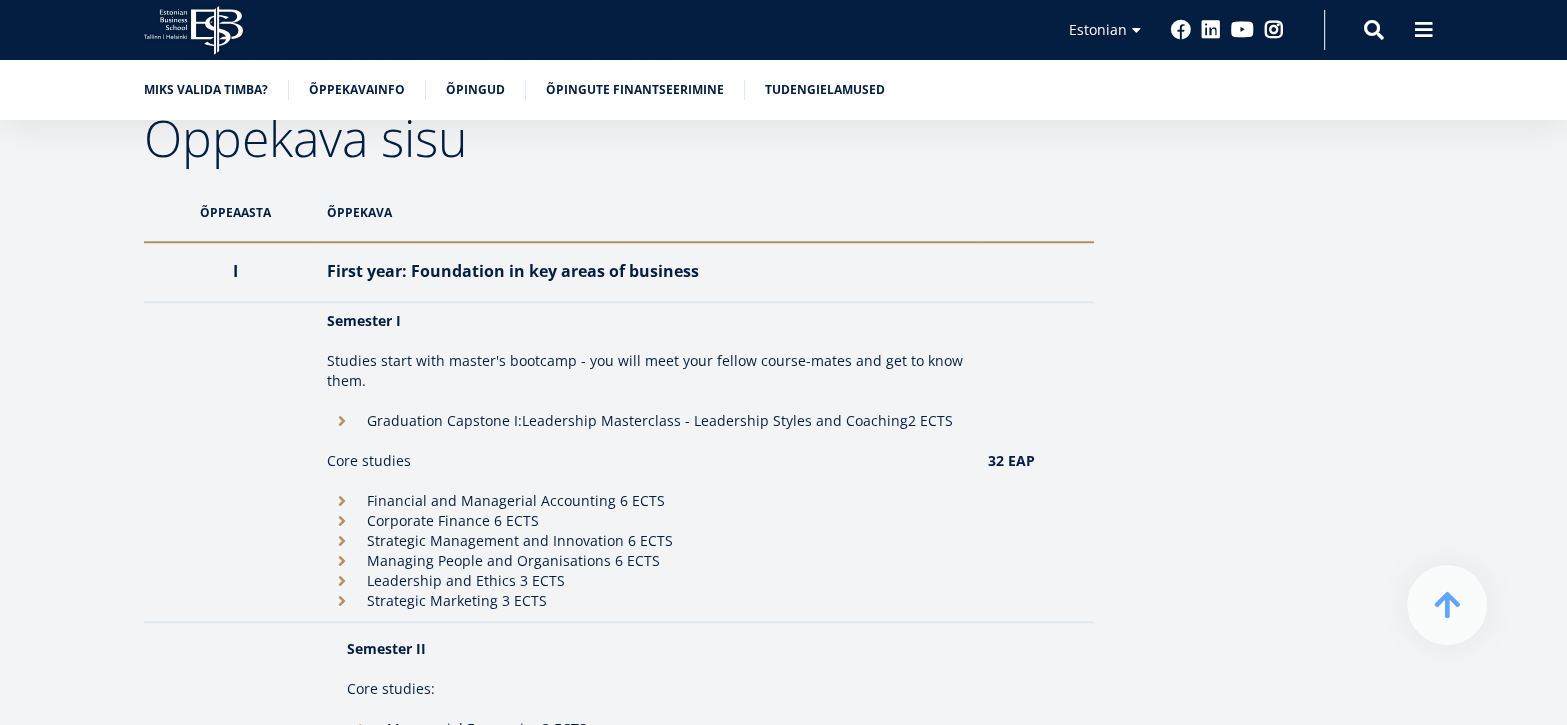 click on "Managing People and Organisations 6 ECTS" at bounding box center [647, 561] 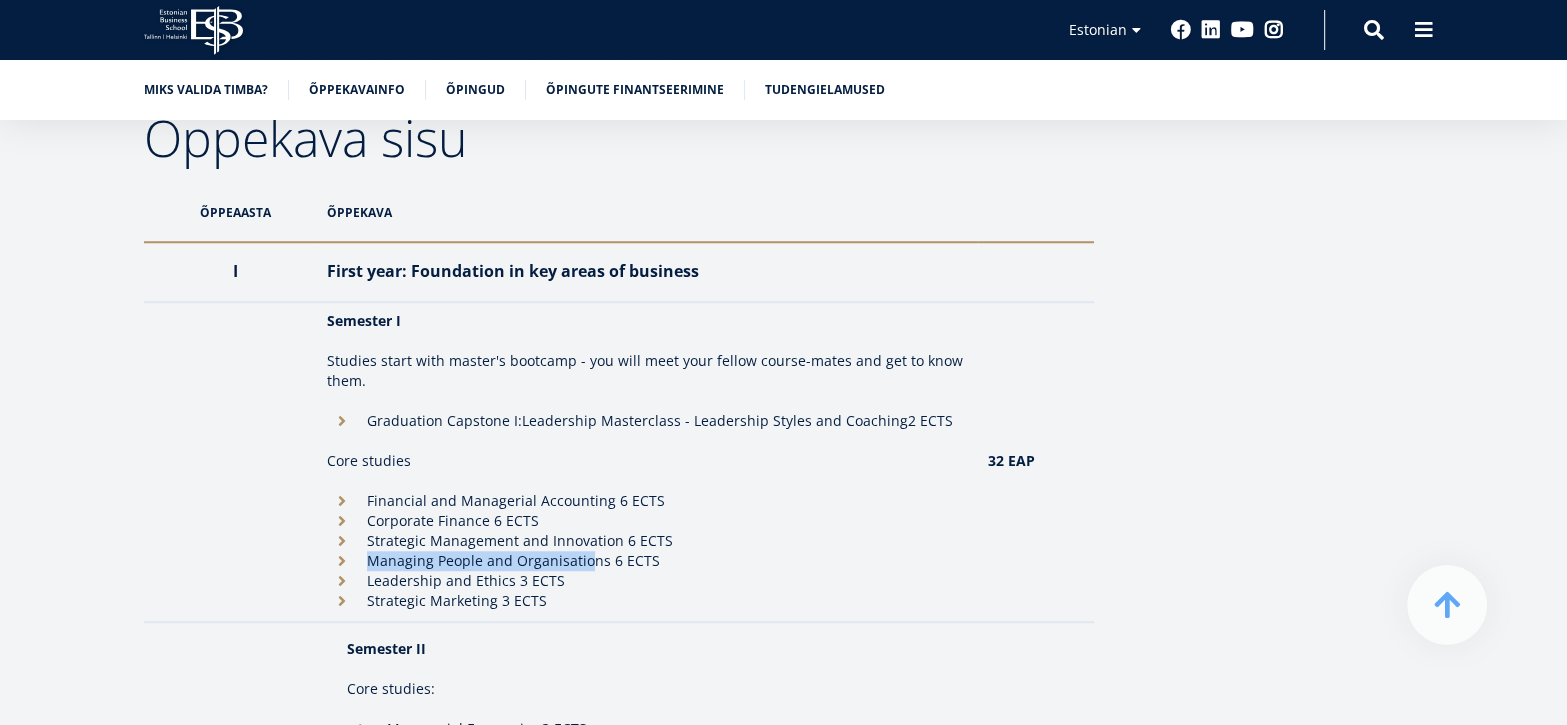 drag, startPoint x: 363, startPoint y: 558, endPoint x: 673, endPoint y: 554, distance: 310.02582 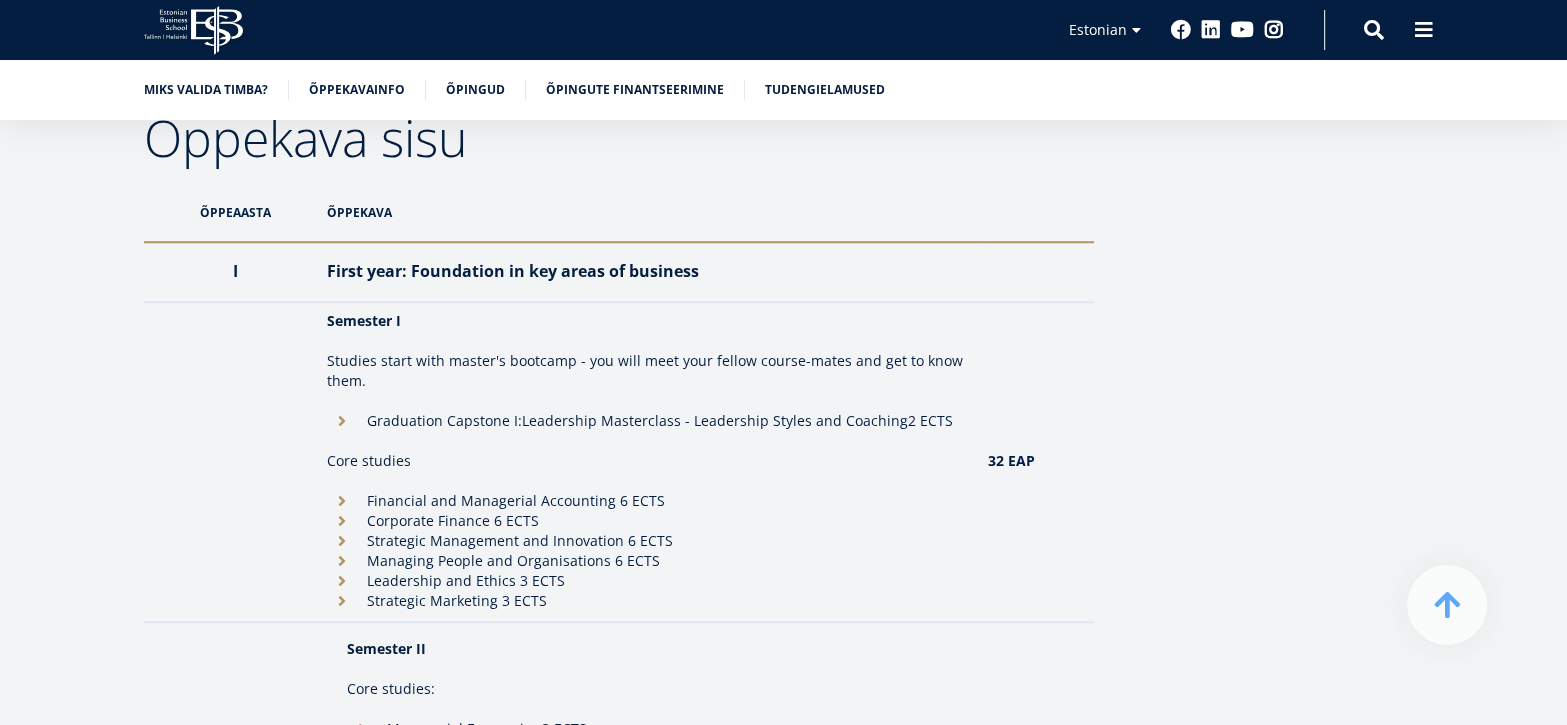 click on "Leadership and Ethics 3 ECTS" at bounding box center (647, 581) 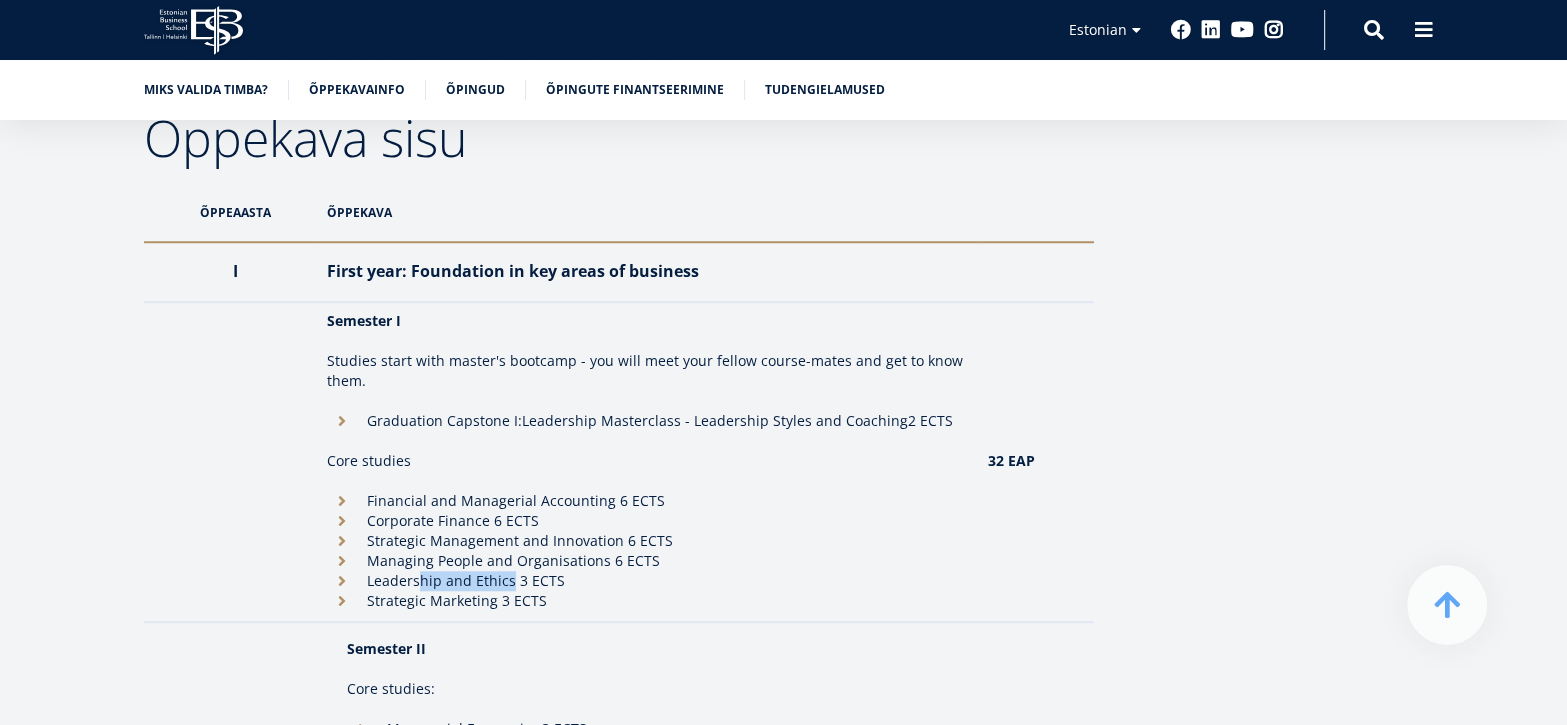 drag, startPoint x: 422, startPoint y: 582, endPoint x: 526, endPoint y: 582, distance: 104 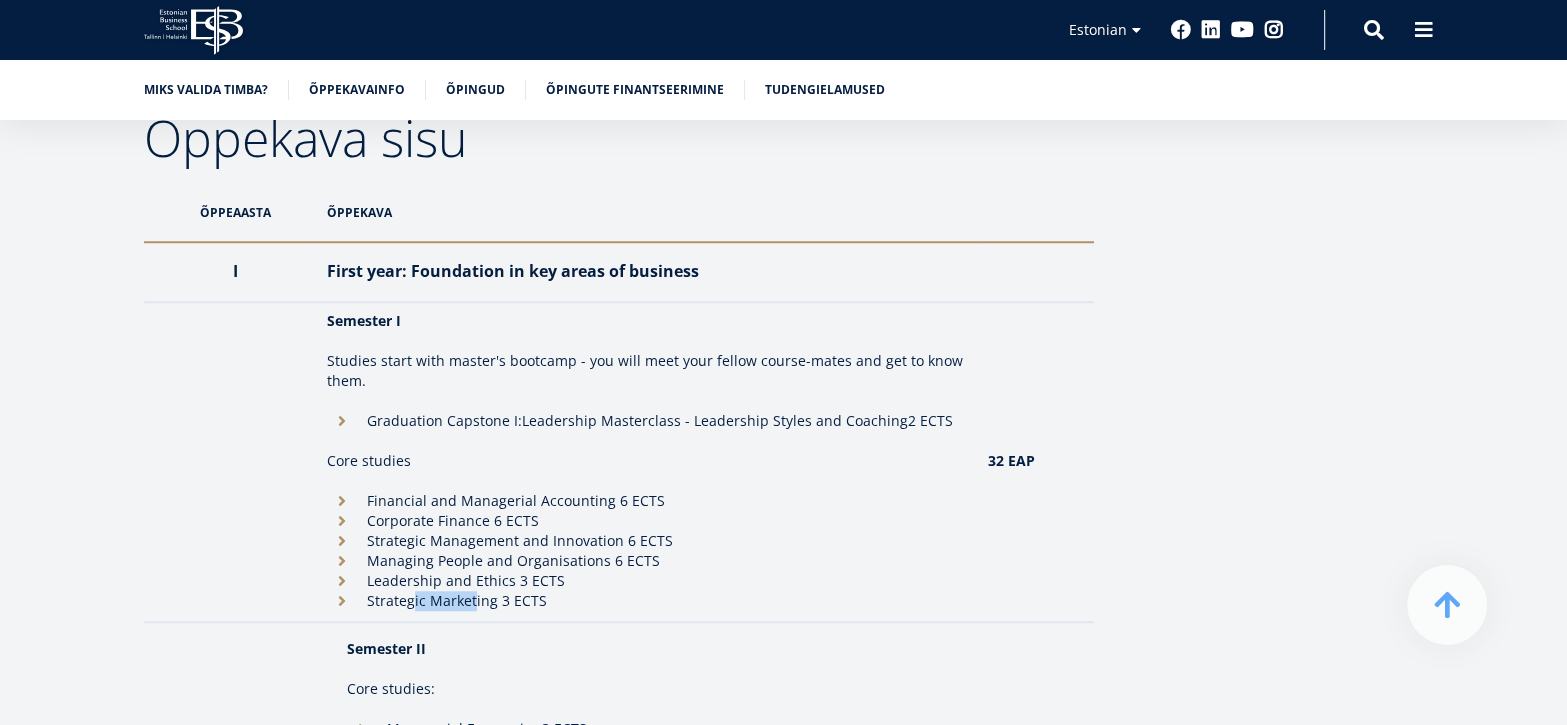 drag, startPoint x: 414, startPoint y: 599, endPoint x: 506, endPoint y: 598, distance: 92.00543 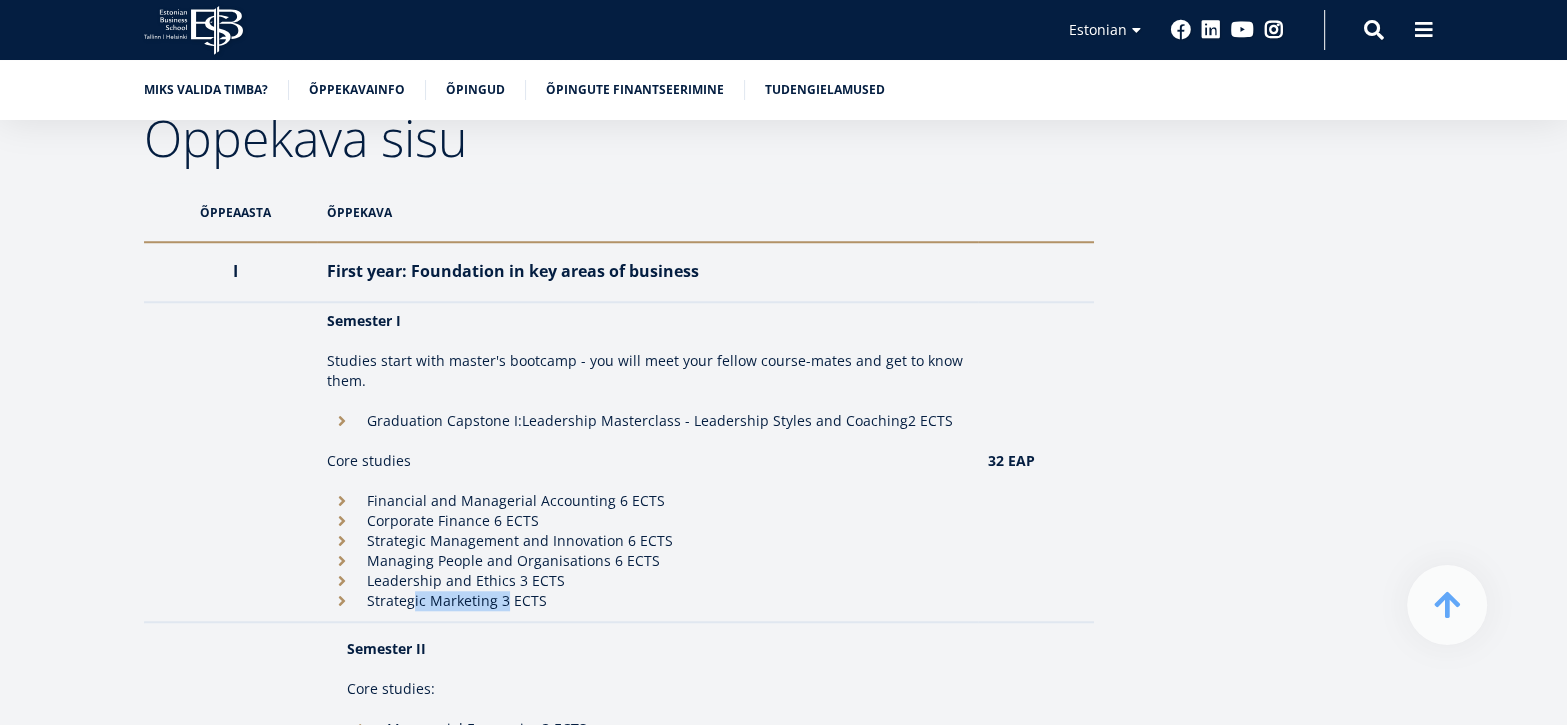scroll, scrollTop: 1928, scrollLeft: 0, axis: vertical 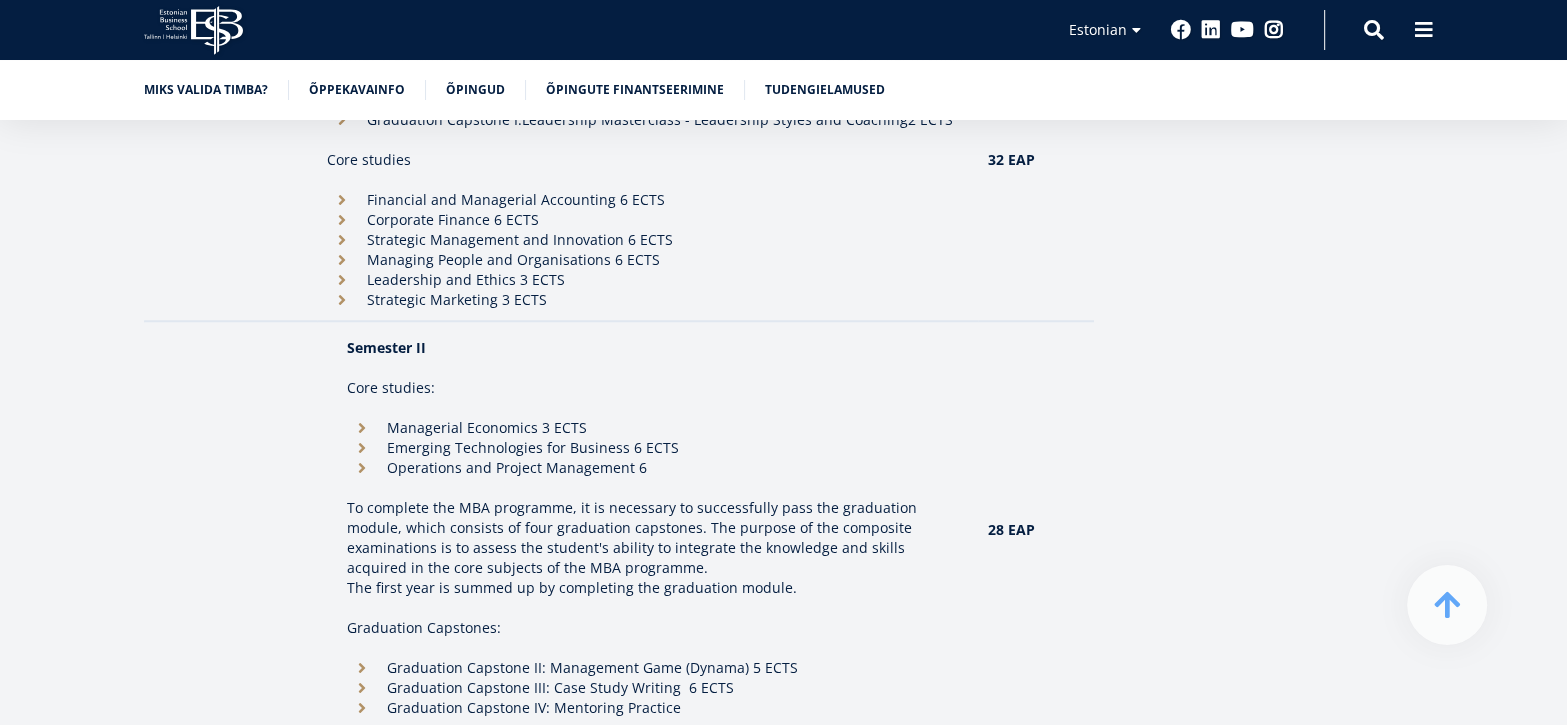 click on "[NAME] [NAME]
MBA õppekava juht
2 aastat
120 EAP
sessioonõpe
inglise keel
Ärijuhtimise magistrikraad" at bounding box center (1279, 146) 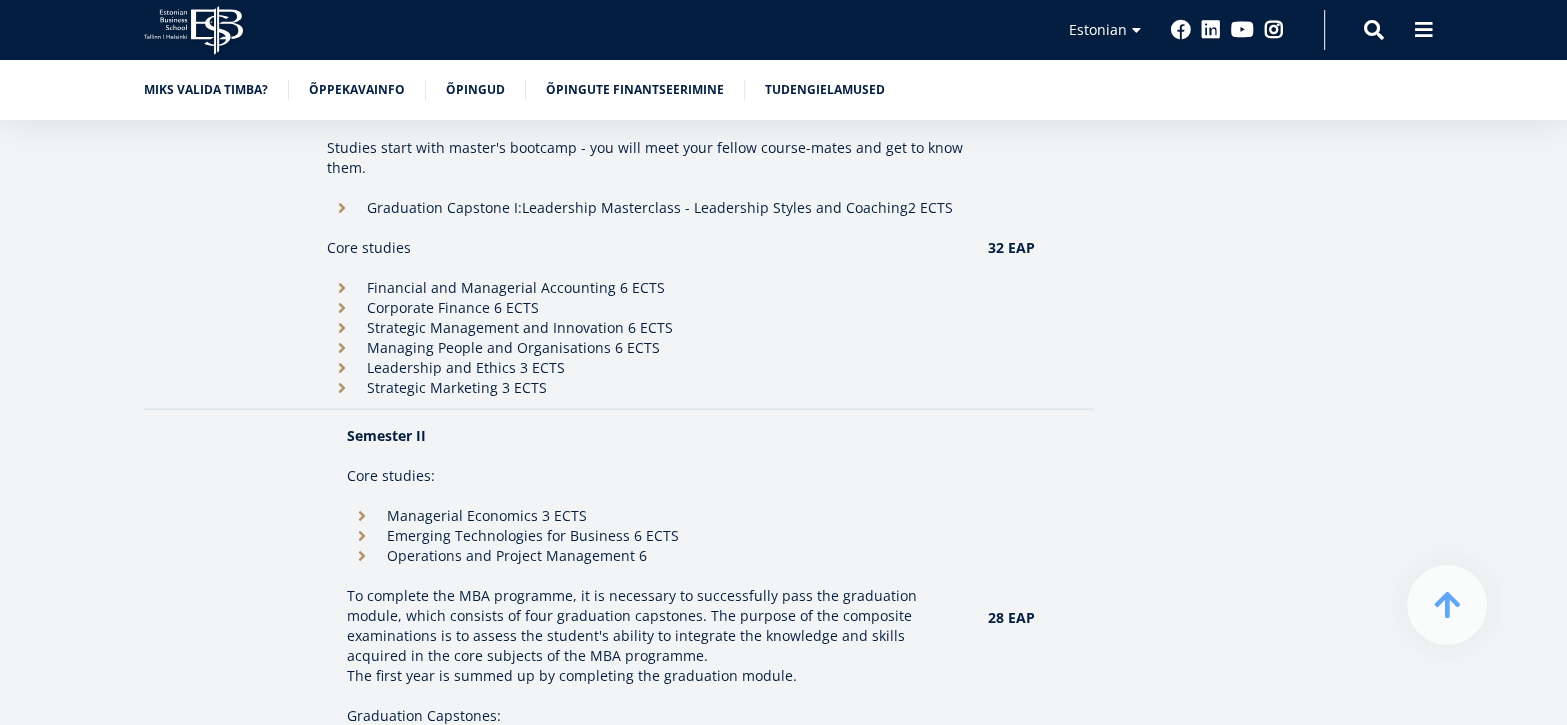scroll, scrollTop: 1940, scrollLeft: 0, axis: vertical 